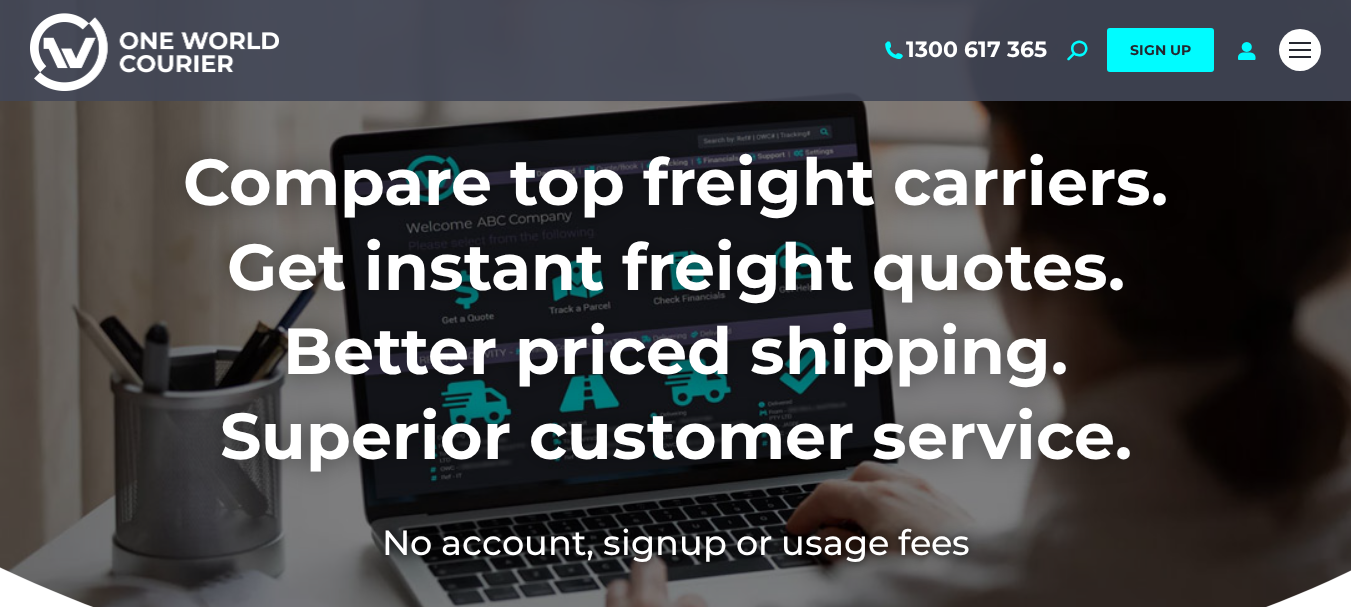 scroll, scrollTop: 0, scrollLeft: 0, axis: both 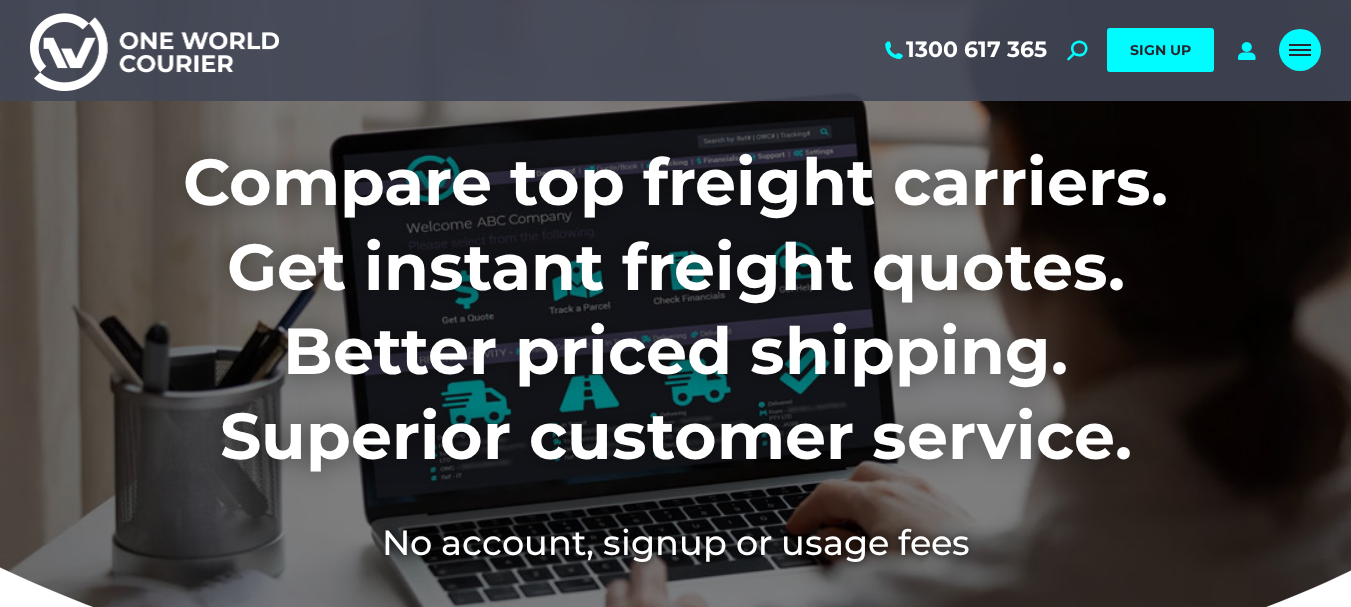 click at bounding box center (1300, 50) 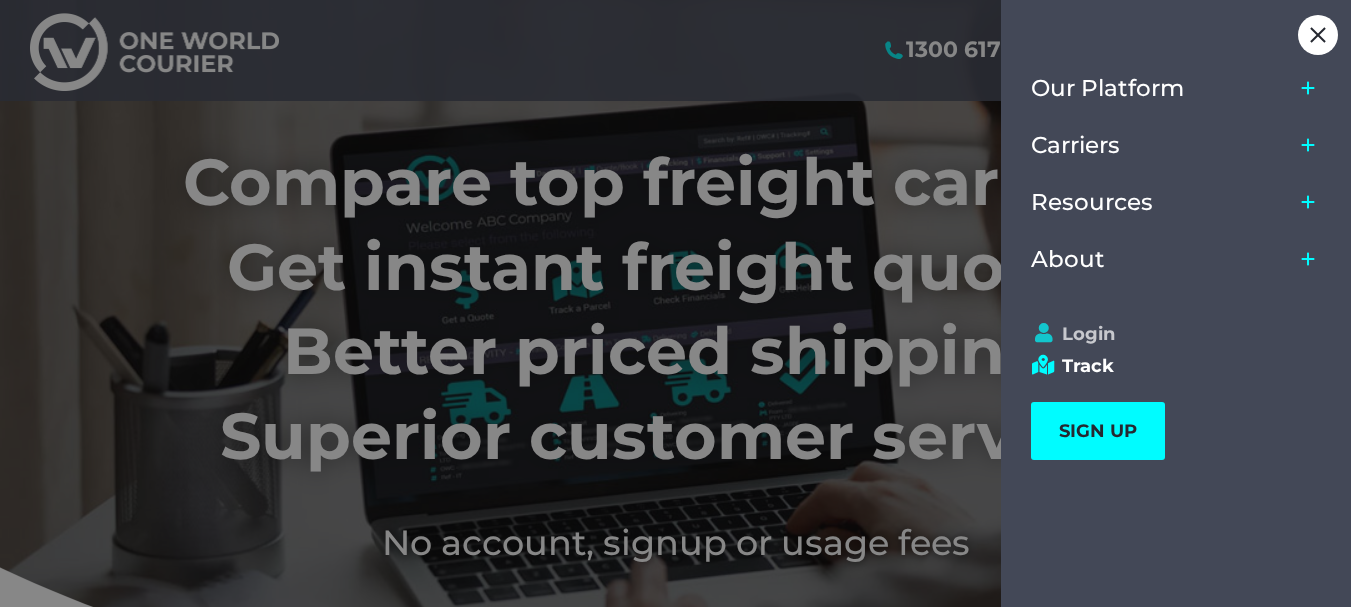 click on "Login" at bounding box center [1167, 334] 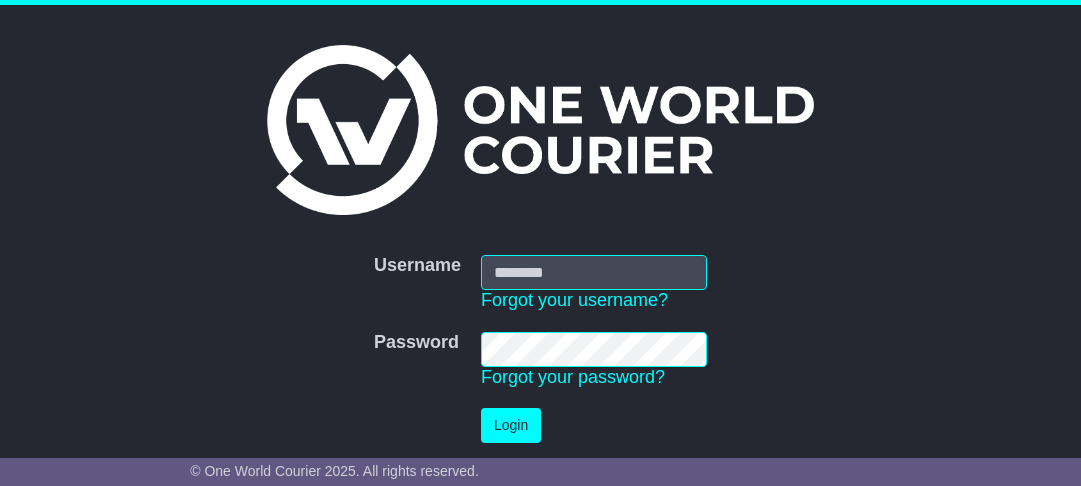 scroll, scrollTop: 0, scrollLeft: 0, axis: both 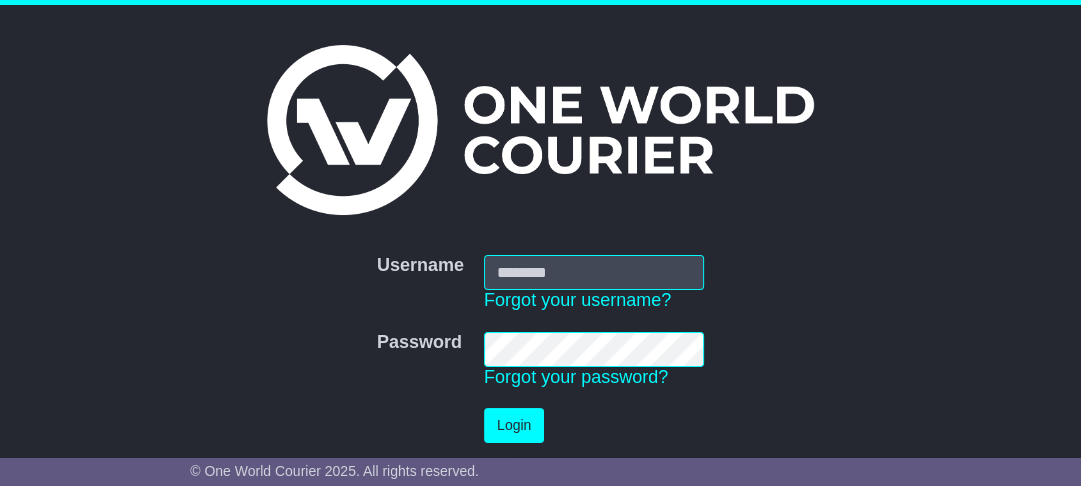 type on "**********" 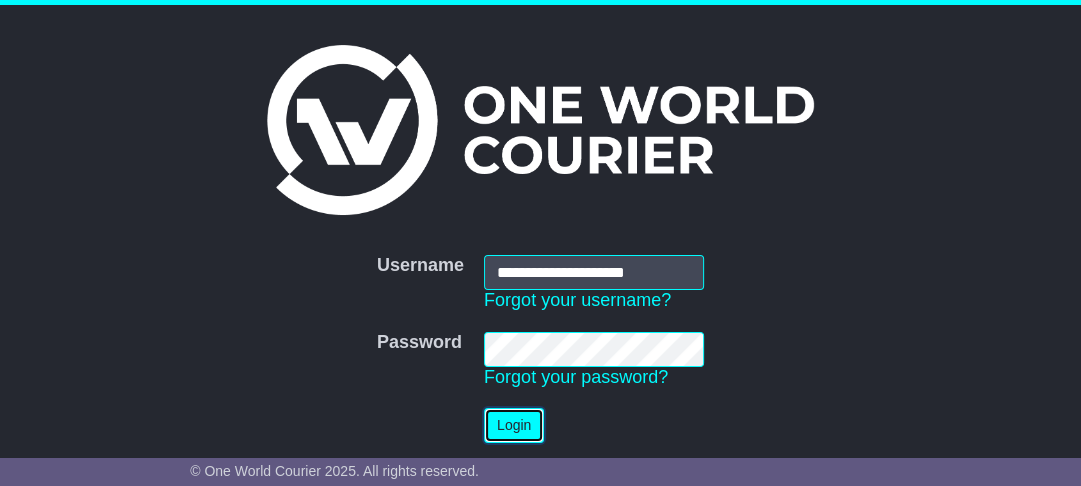 click on "Login" at bounding box center (514, 425) 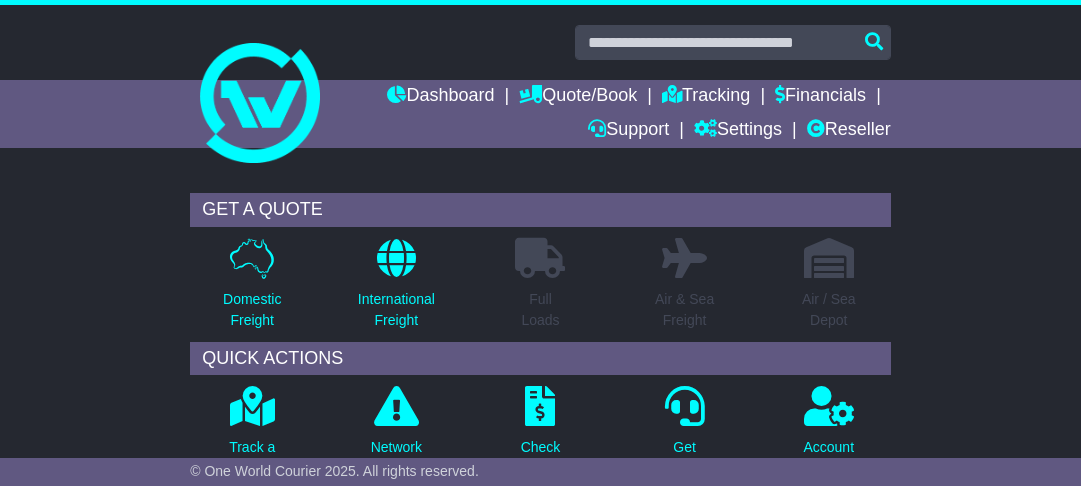 scroll, scrollTop: 0, scrollLeft: 0, axis: both 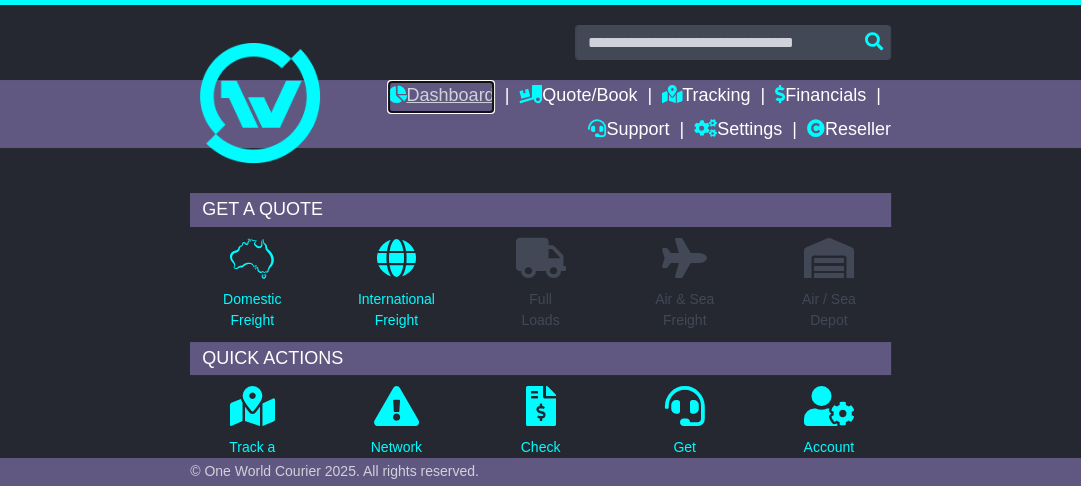 click on "Dashboard" at bounding box center [440, 97] 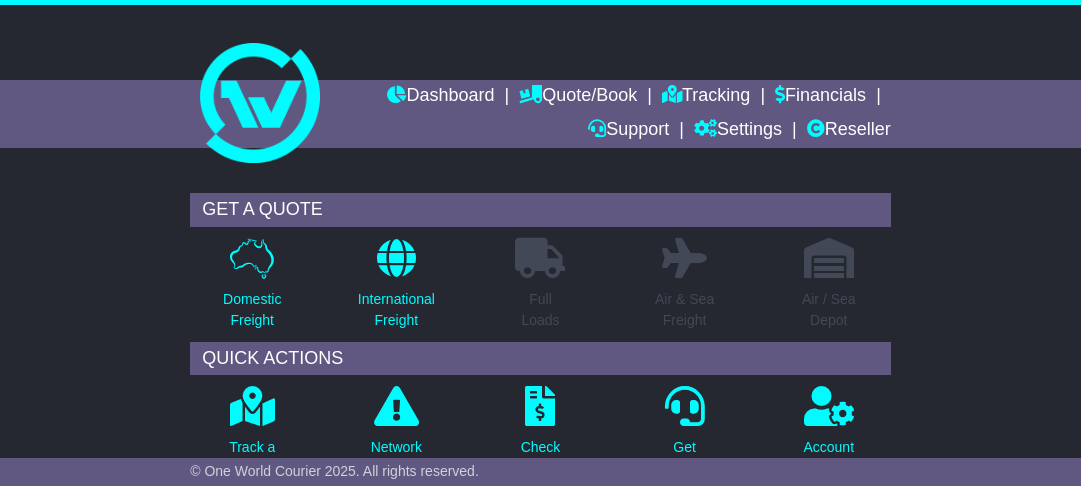 scroll, scrollTop: 0, scrollLeft: 0, axis: both 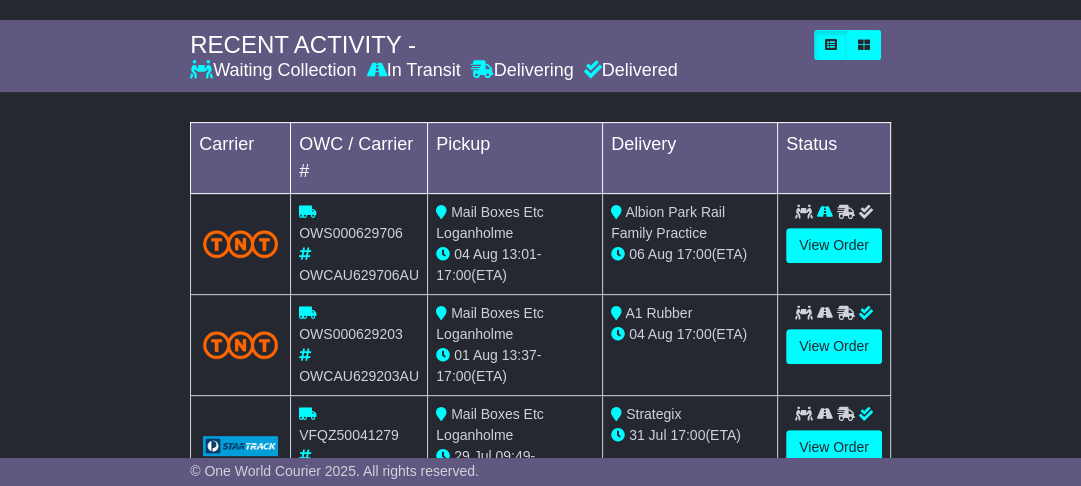drag, startPoint x: 496, startPoint y: 356, endPoint x: 361, endPoint y: 243, distance: 176.05113 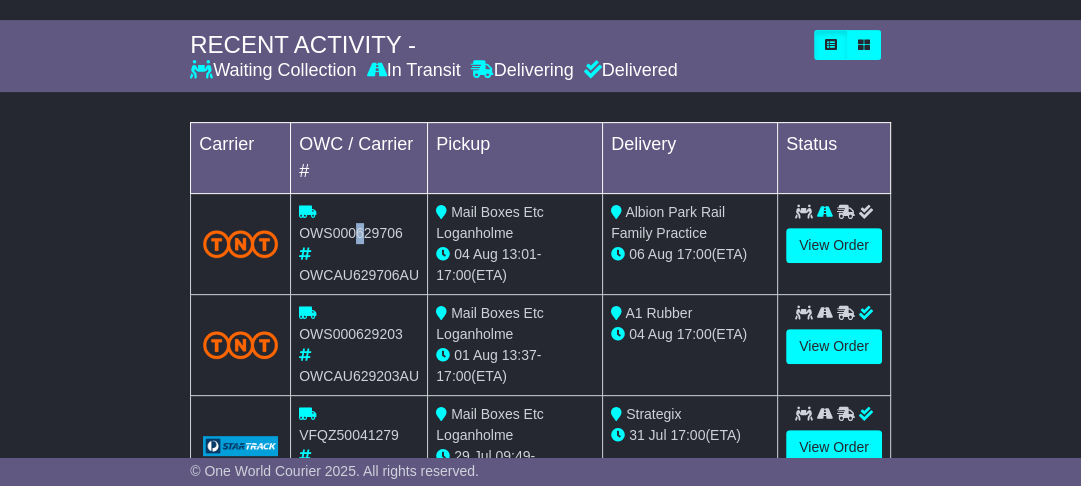 click on "OWS000629706" at bounding box center [351, 233] 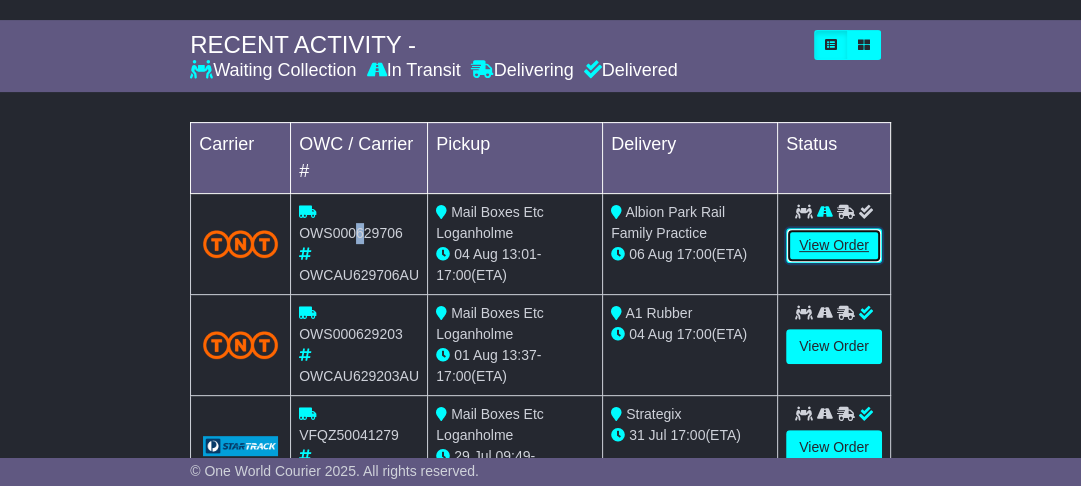 click on "View Order" at bounding box center [834, 245] 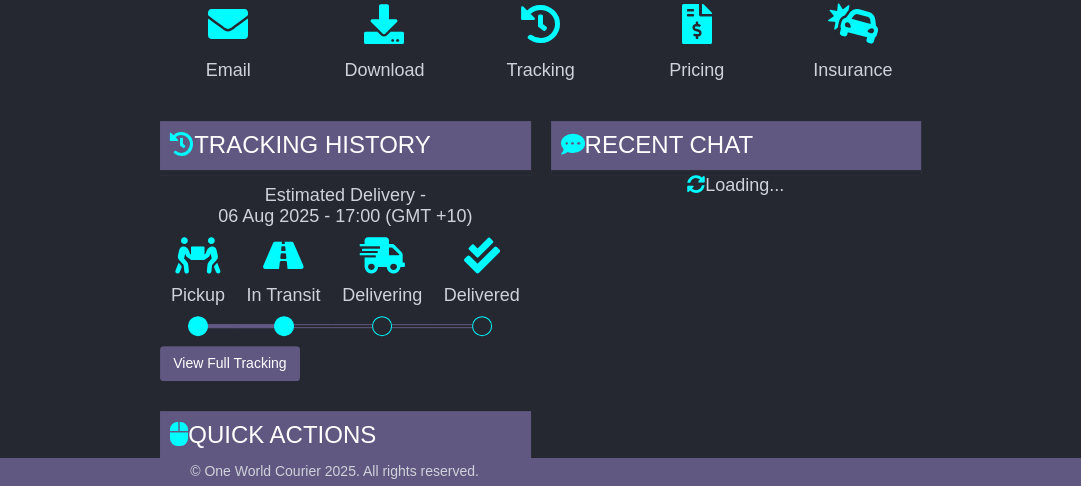scroll, scrollTop: 400, scrollLeft: 0, axis: vertical 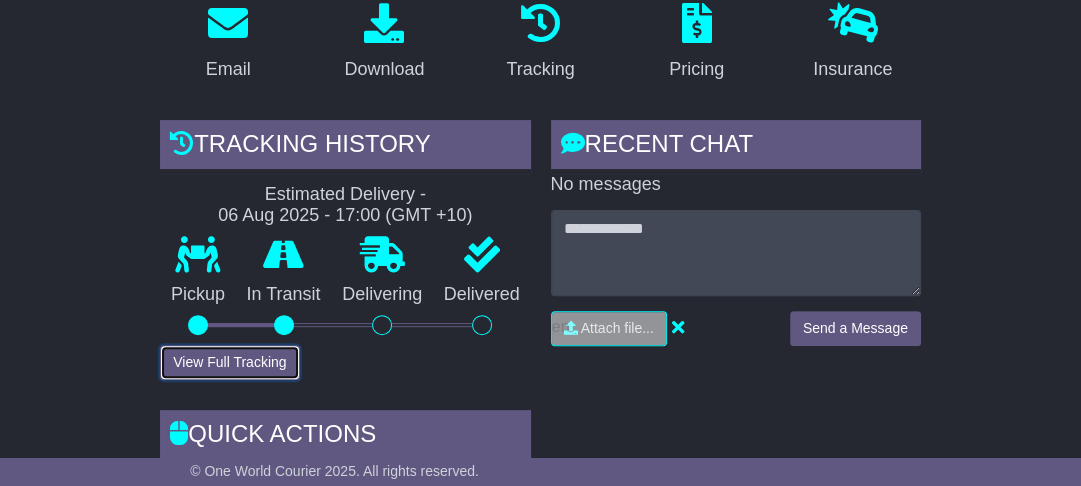 click on "View Full Tracking" at bounding box center (229, 362) 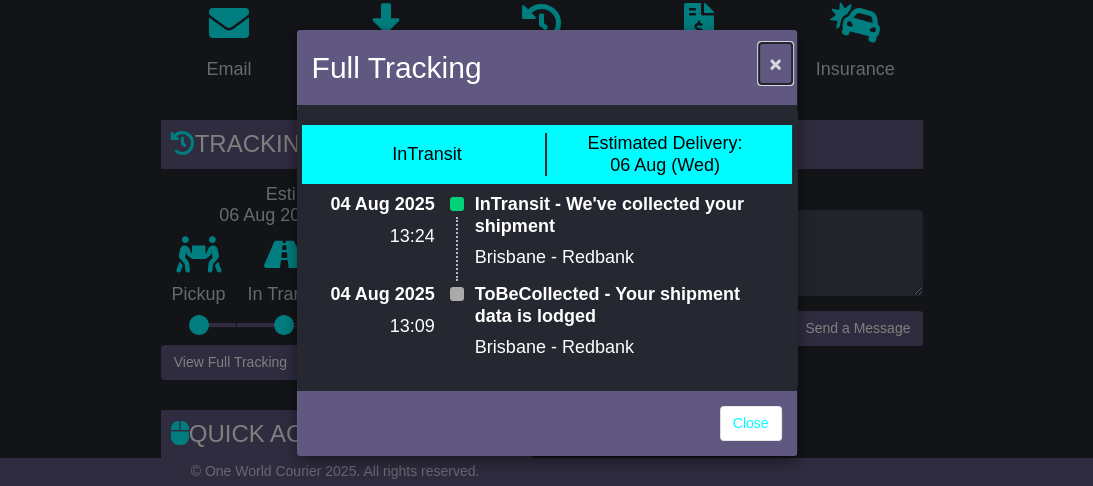 click on "×" at bounding box center [775, 63] 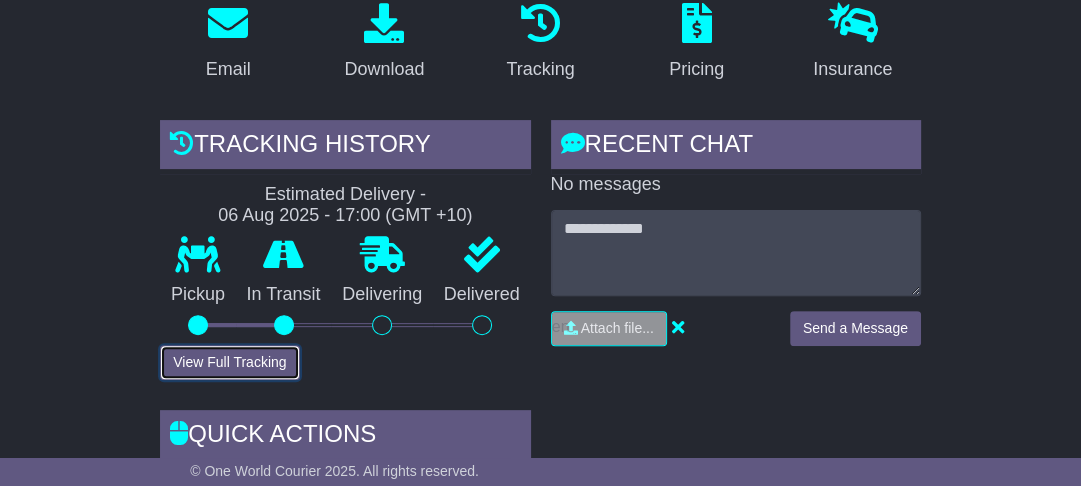click on "View Full Tracking" at bounding box center (229, 362) 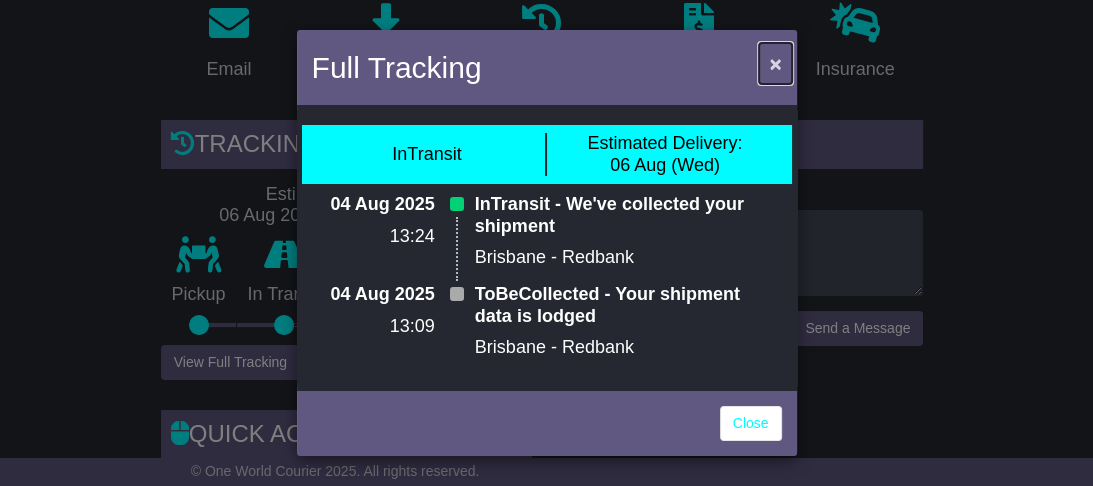 click on "×" at bounding box center [775, 63] 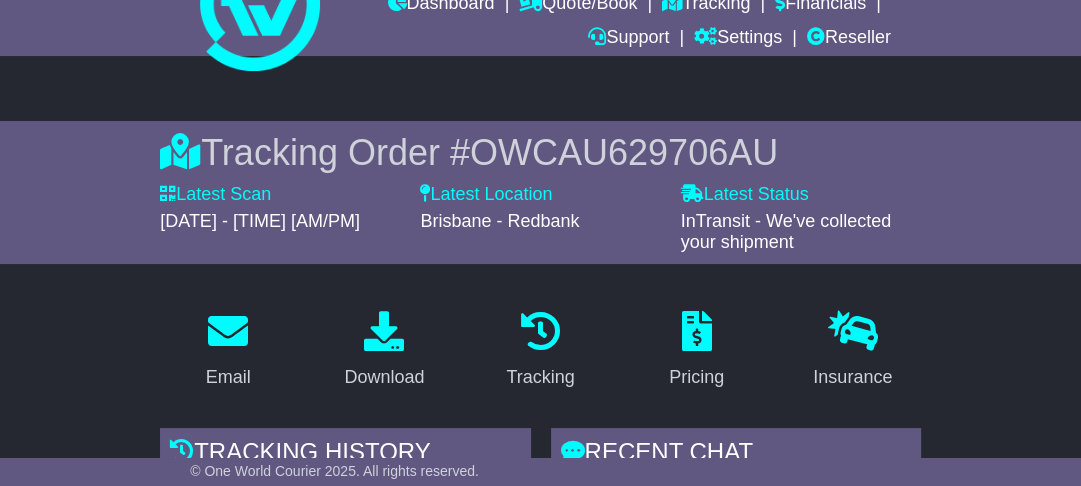 scroll, scrollTop: 0, scrollLeft: 0, axis: both 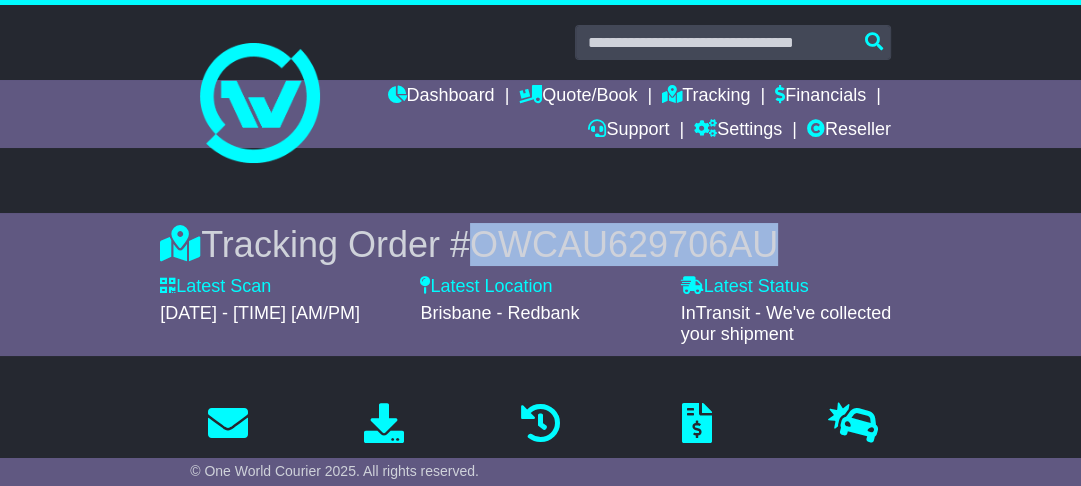 drag, startPoint x: 458, startPoint y: 250, endPoint x: 807, endPoint y: 224, distance: 349.96713 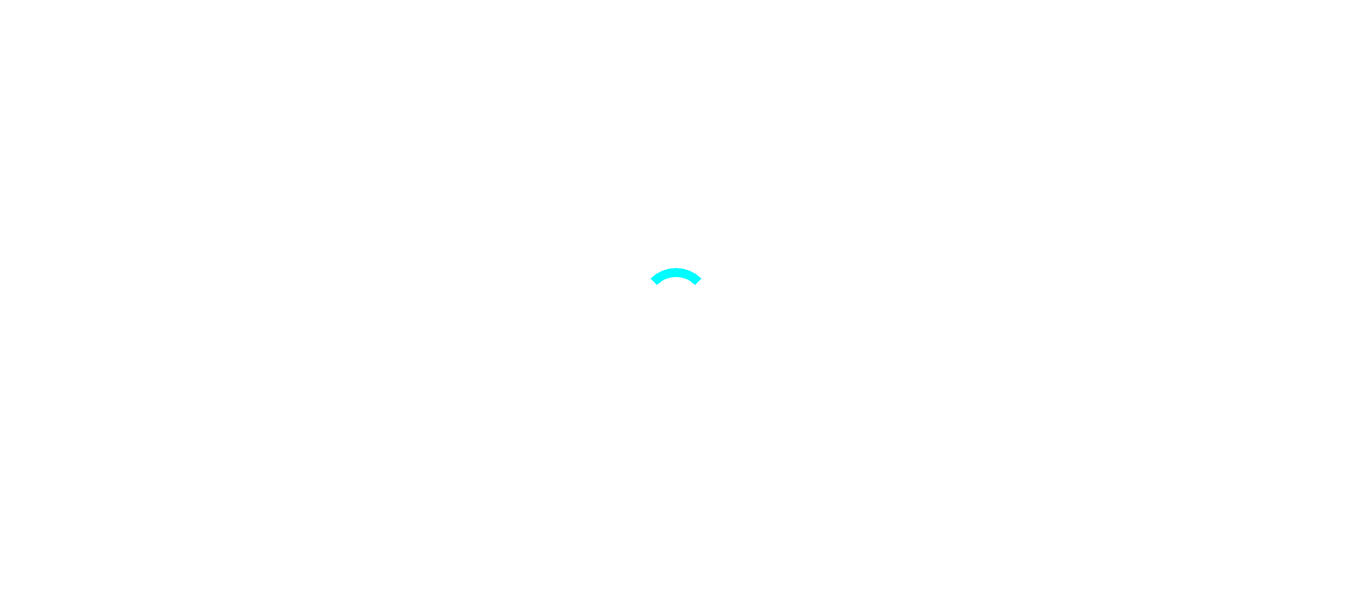 scroll, scrollTop: 0, scrollLeft: 0, axis: both 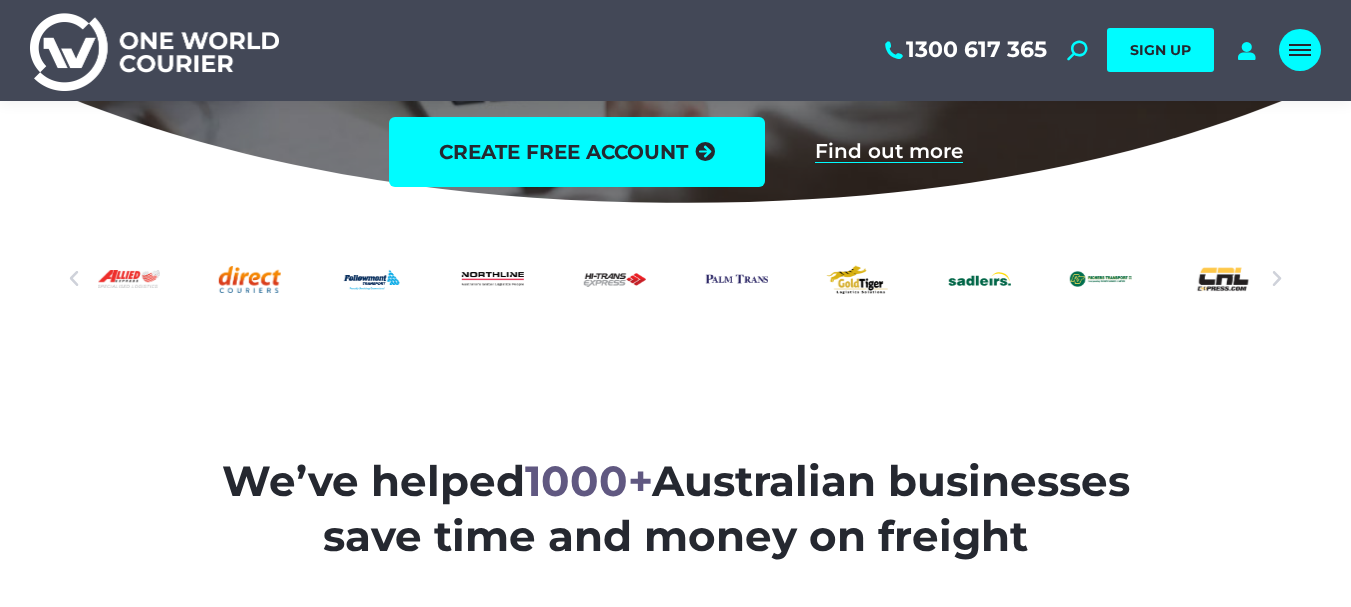click at bounding box center [1300, 55] 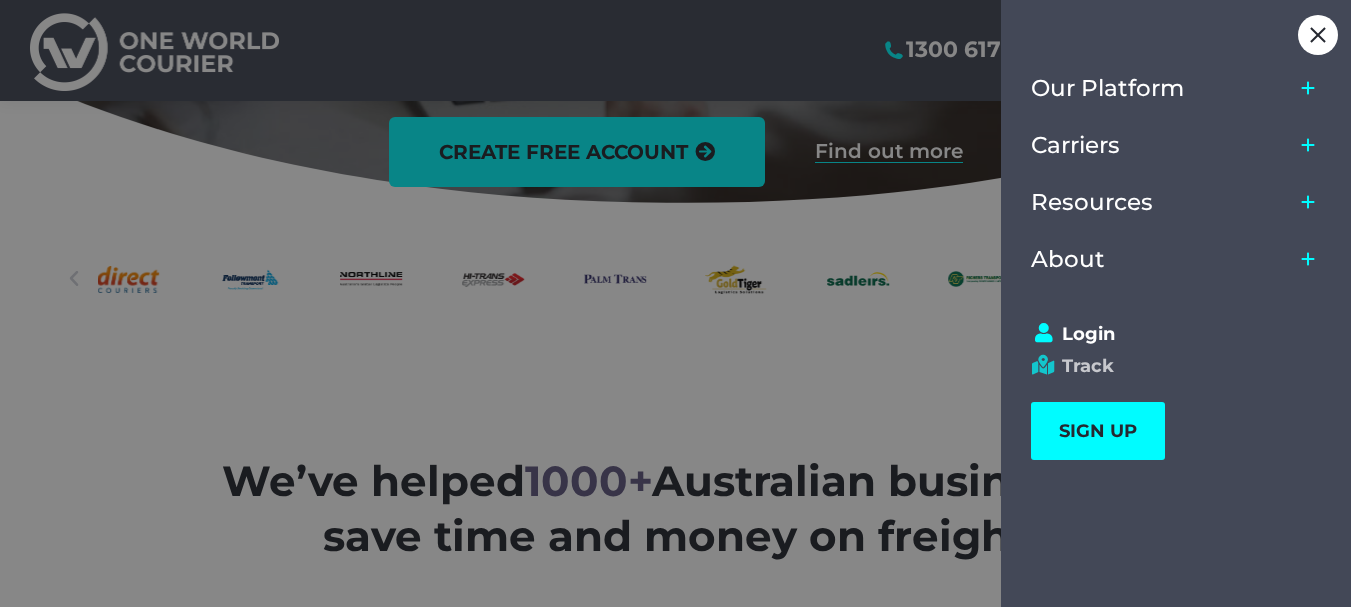 click on "Track" at bounding box center (1167, 366) 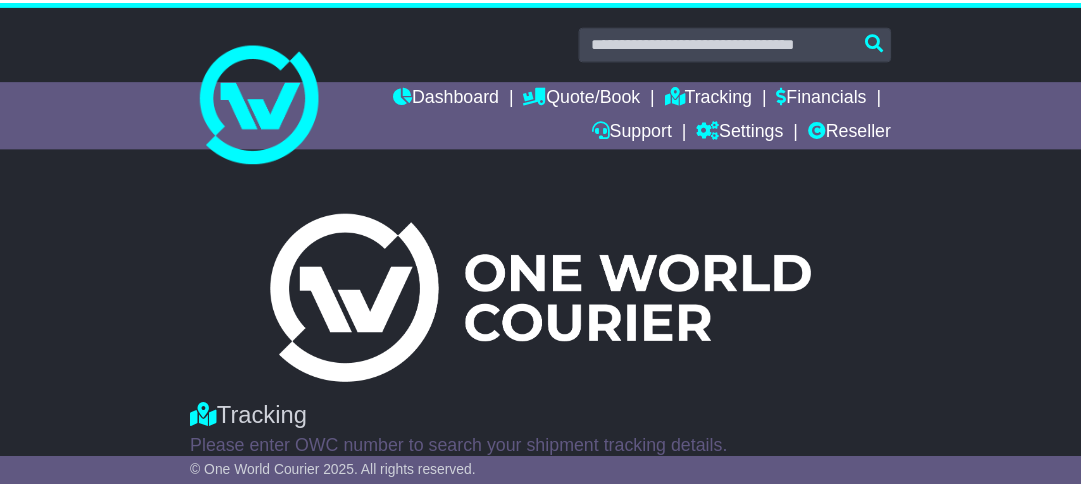 scroll, scrollTop: 0, scrollLeft: 0, axis: both 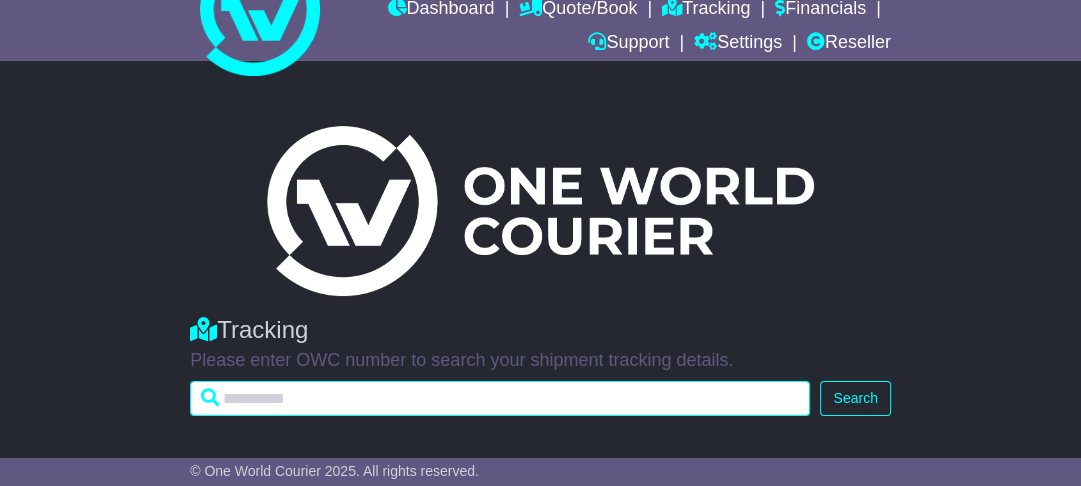 click at bounding box center [500, 398] 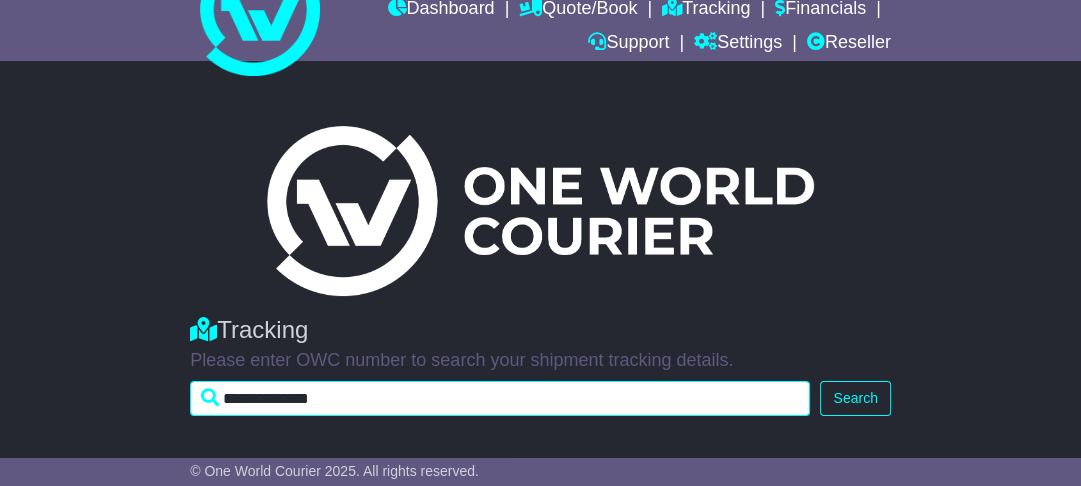type on "**********" 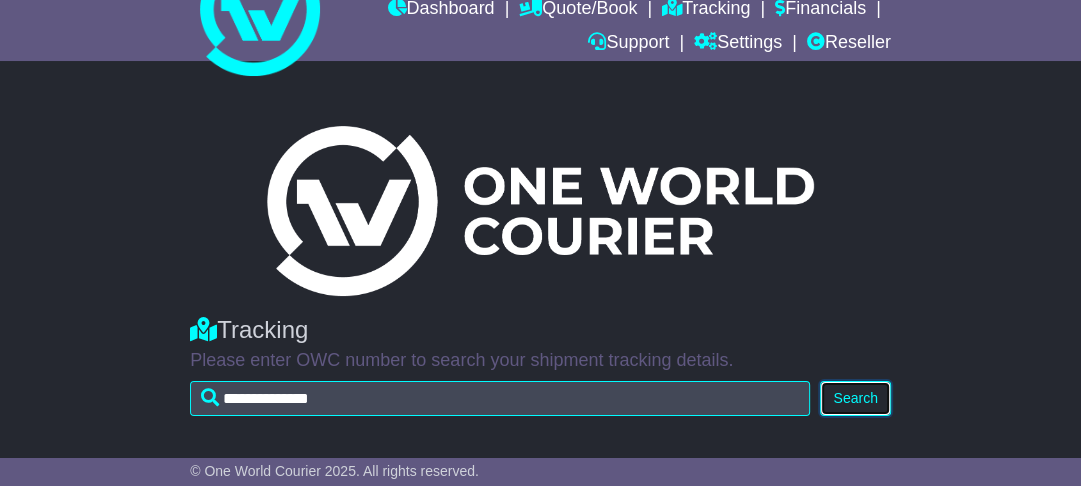 click on "Search" at bounding box center [855, 398] 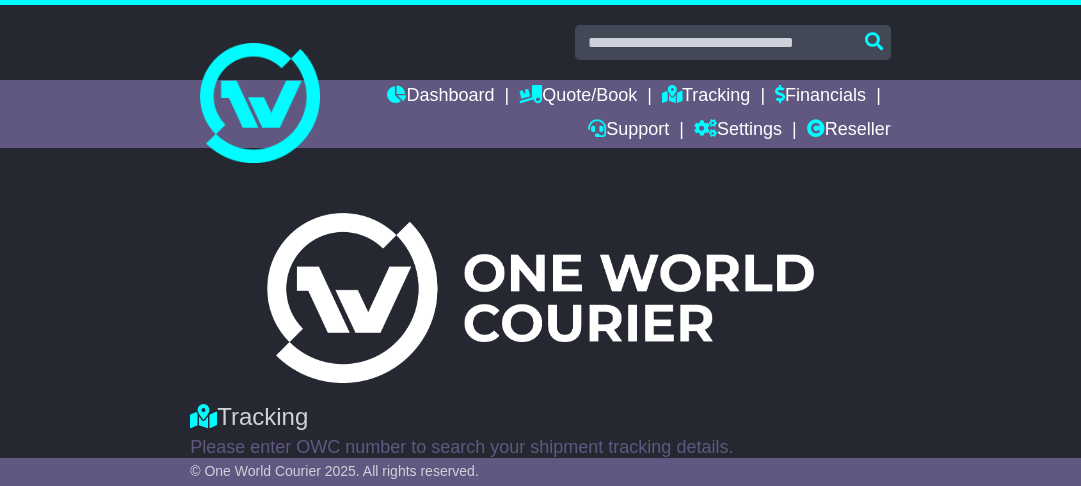 scroll, scrollTop: 0, scrollLeft: 0, axis: both 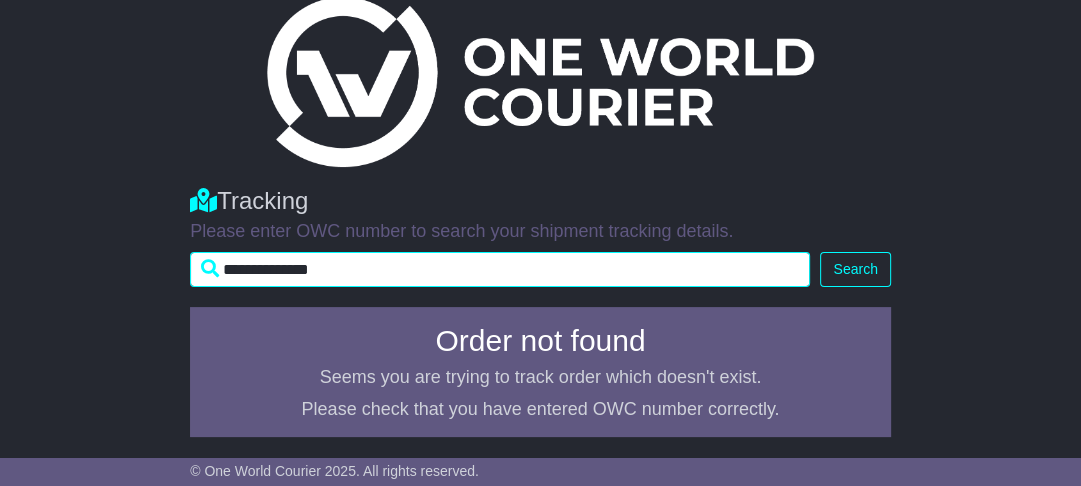 click on "**********" at bounding box center [500, 269] 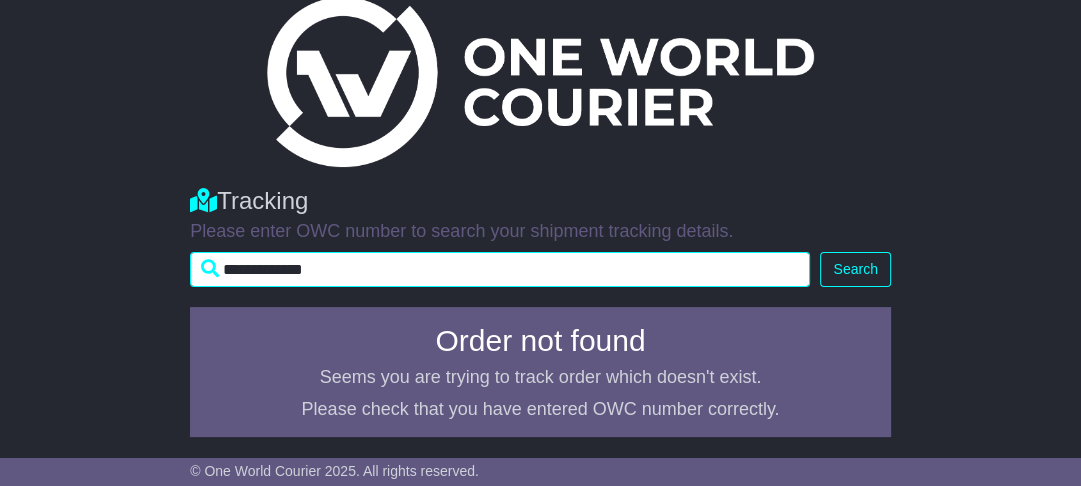 type on "**********" 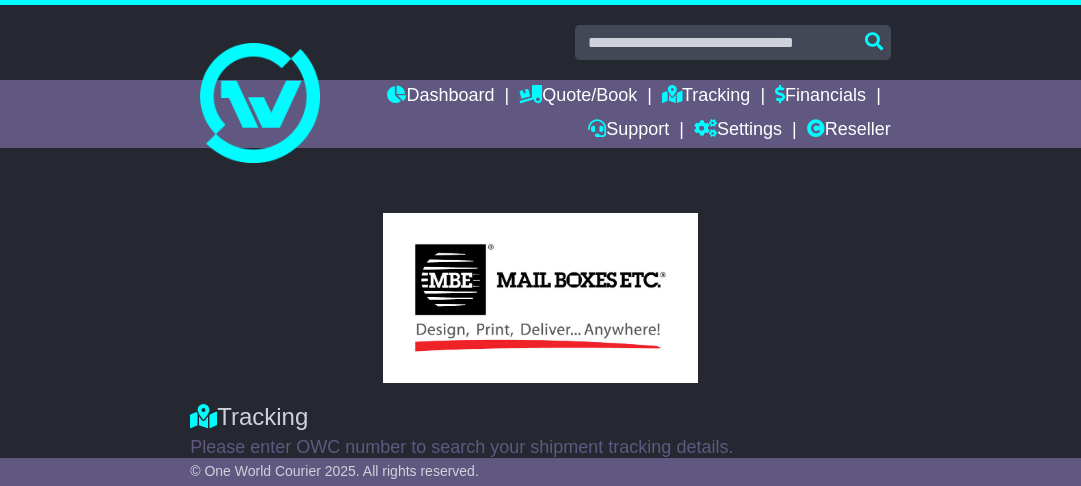 scroll, scrollTop: 0, scrollLeft: 0, axis: both 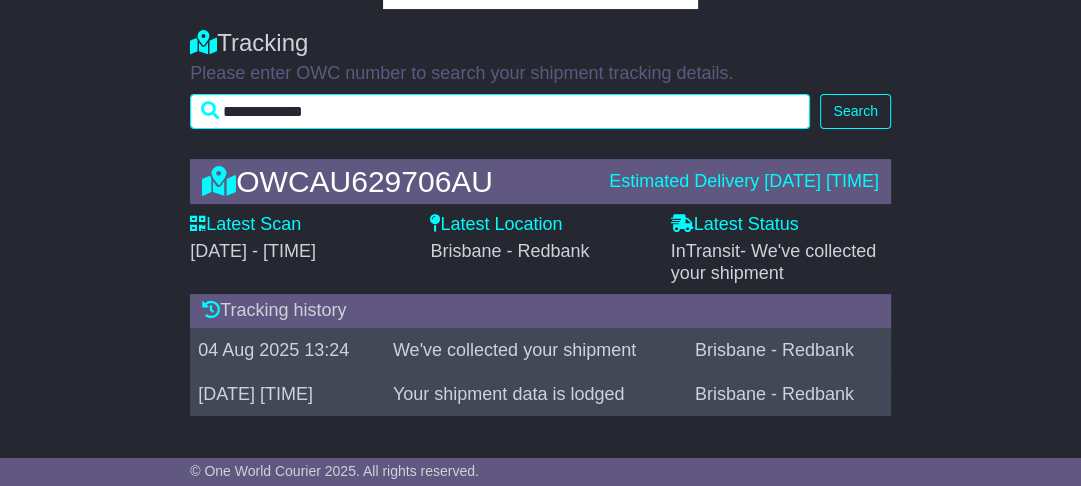 drag, startPoint x: 404, startPoint y: 114, endPoint x: 193, endPoint y: 120, distance: 211.0853 